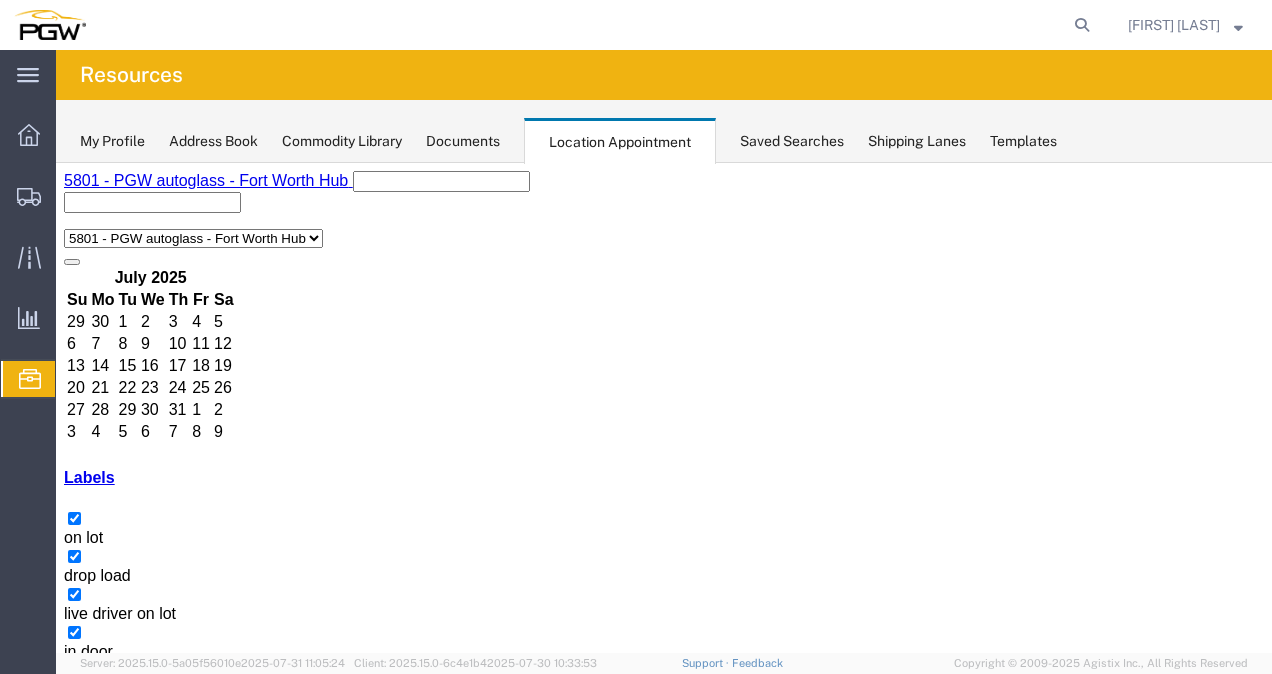 scroll, scrollTop: 0, scrollLeft: 0, axis: both 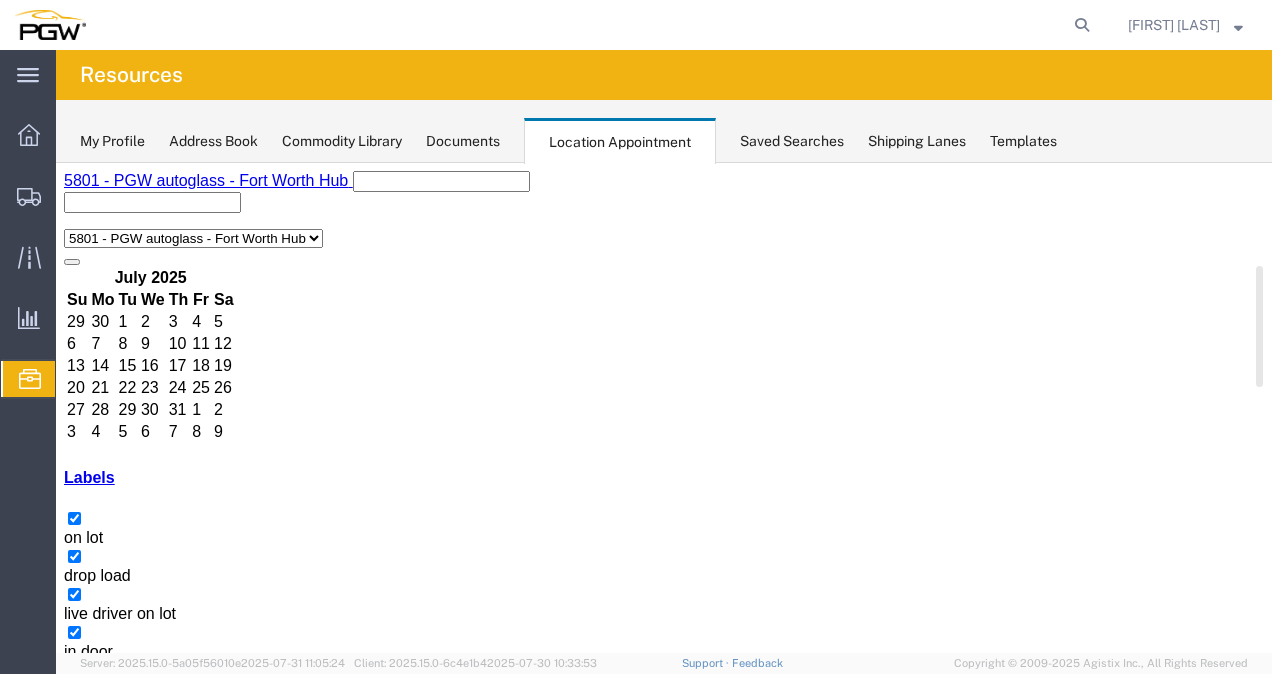click on "+2 more" at bounding box center [899, 1522] 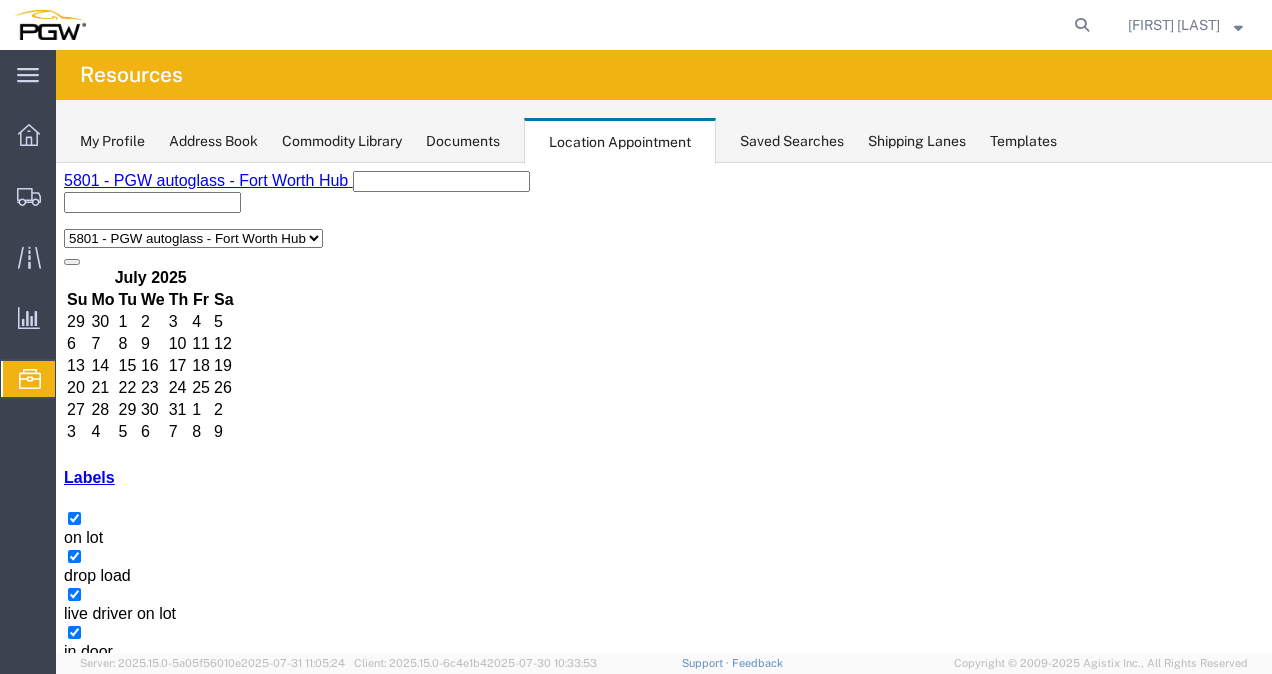 drag, startPoint x: 513, startPoint y: 472, endPoint x: 1016, endPoint y: 412, distance: 506.5659 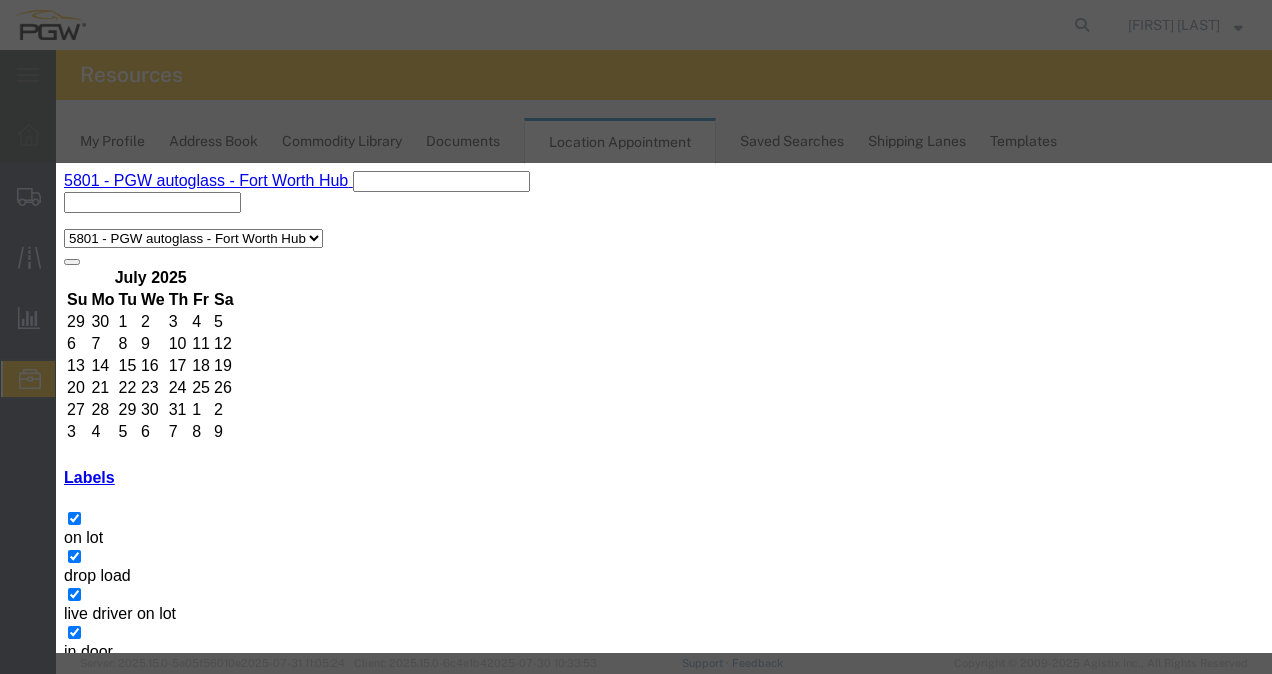 click on "Close" at bounding box center (135, 1697) 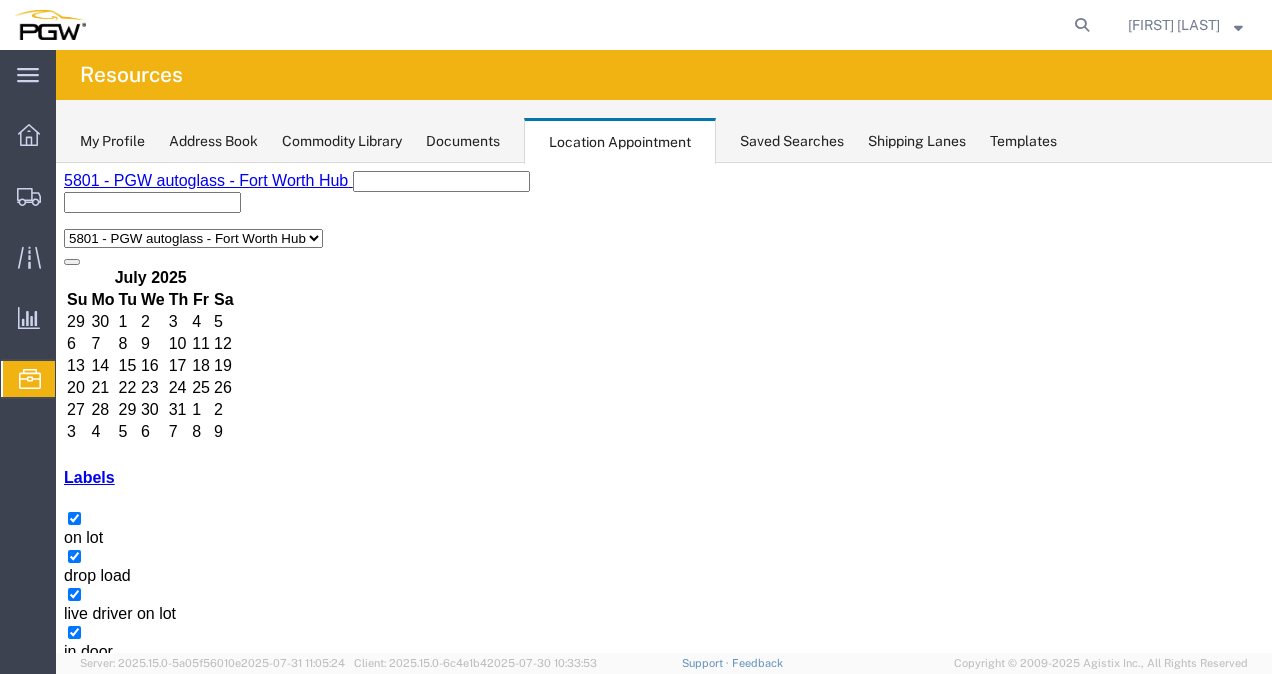 click on "08:00 AM" at bounding box center [368, 1478] 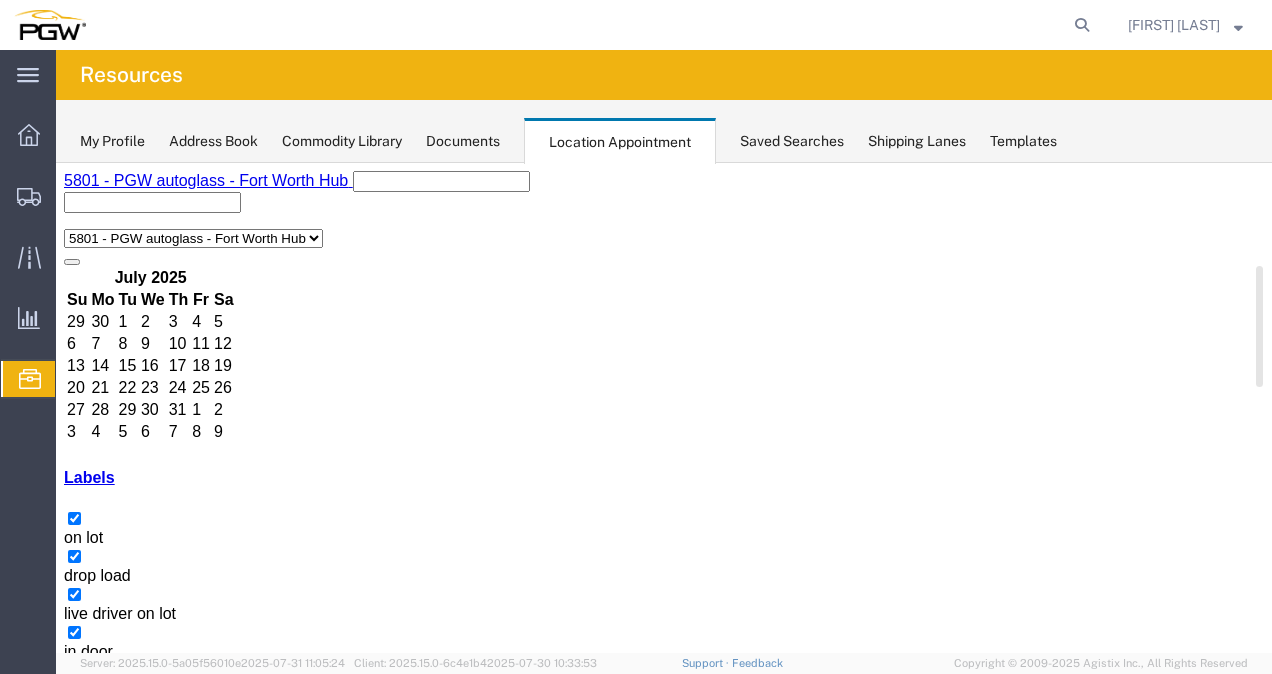 click on "[STATE] [NUMBER]" at bounding box center (476, 1478) 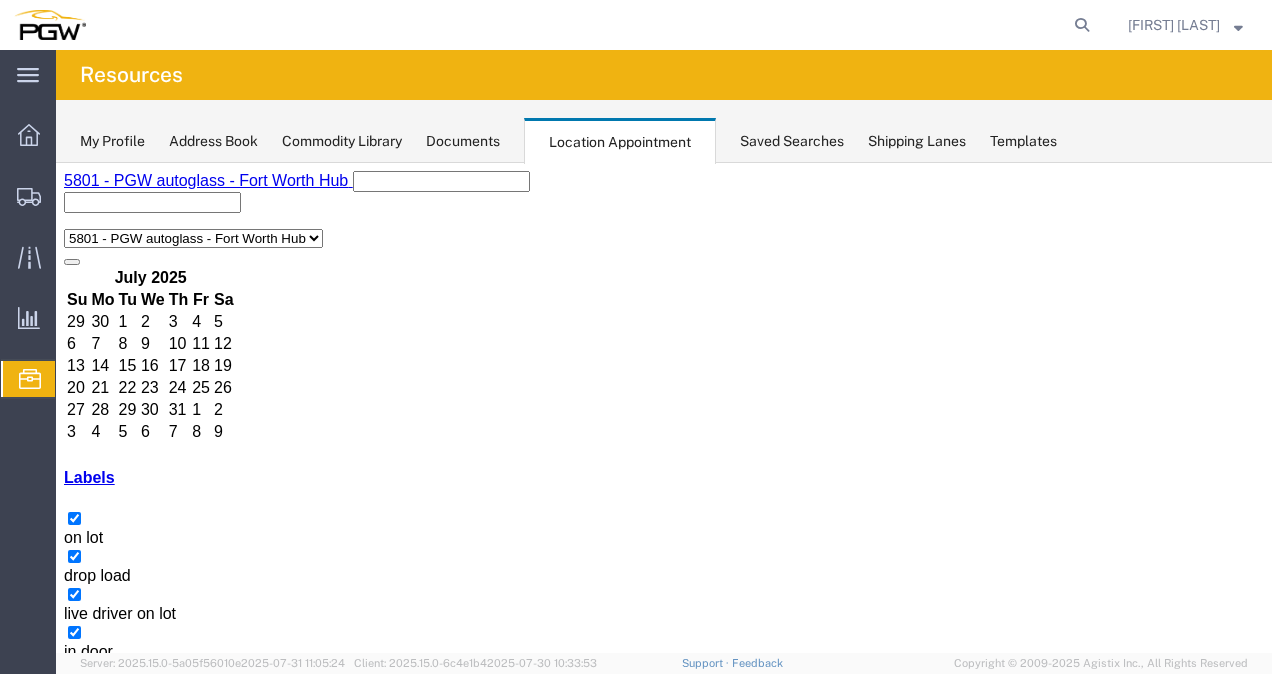 click at bounding box center (104, 1422) 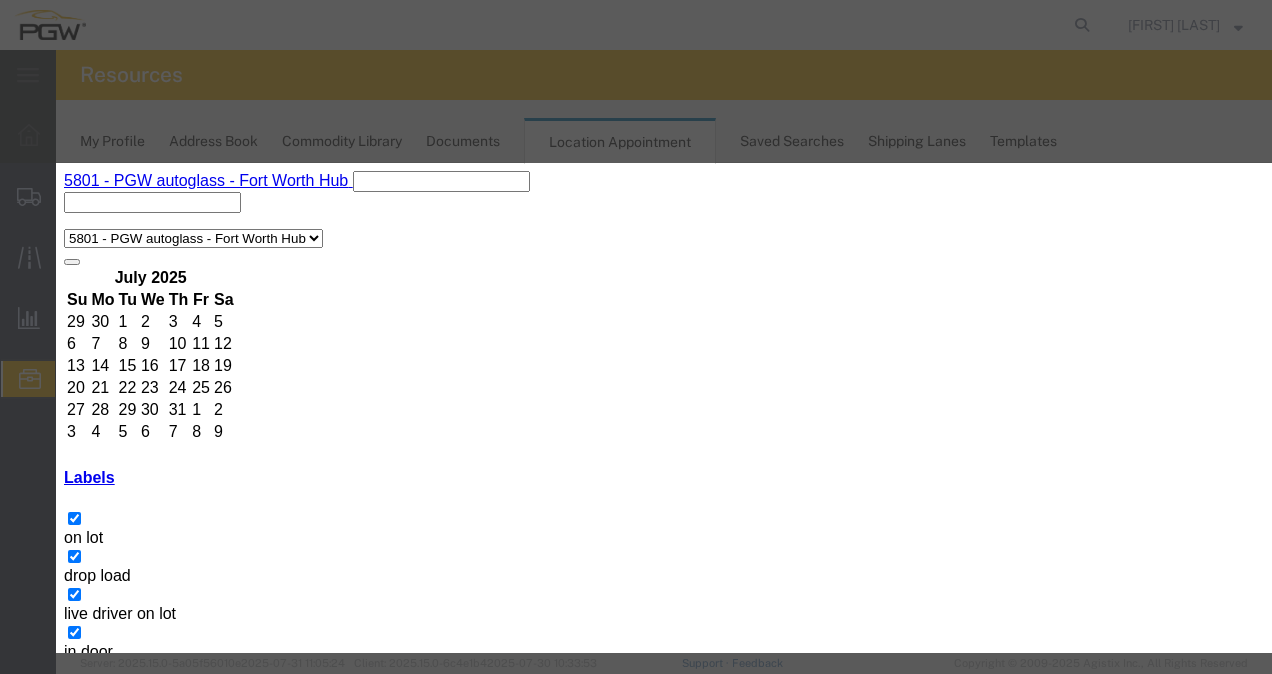 click on "Add Event
Event Title
Start Date
[DATE]
Start Time
[TIME]
End Date
[DATE]
End Time
[TIME]
Shipment/Tracking Number         Shipment/Tracking Number             Shipment/Tracking Number
Shipment Stop         Shipment Stop             Shipment Stop
Dock Select 5801 - PGW autoglass - Fort Worth Hub 5801 - Inbound 5801 - Outbound
Select Label           Select Label             Select Label                     on lot drop load  live driver on lot in door see notes received - shipped  late for appointment gm d-dock large item loads xyg fuyao-dayton fyg-china rescheduled heavy truck misc
Description
Recurrence Pattern
End
End After" at bounding box center [658, 1527] 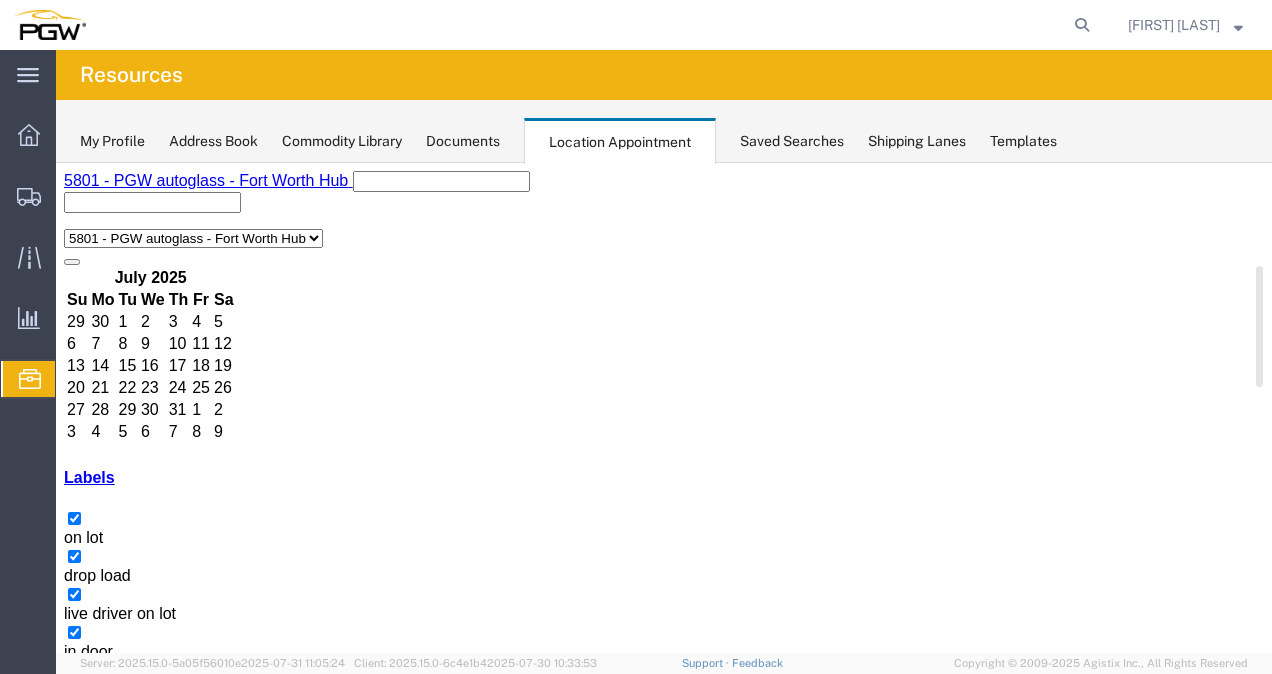 click on "[TIME]   [COMPANY] [TRACKING_NUMBER]" at bounding box center (501, 1523) 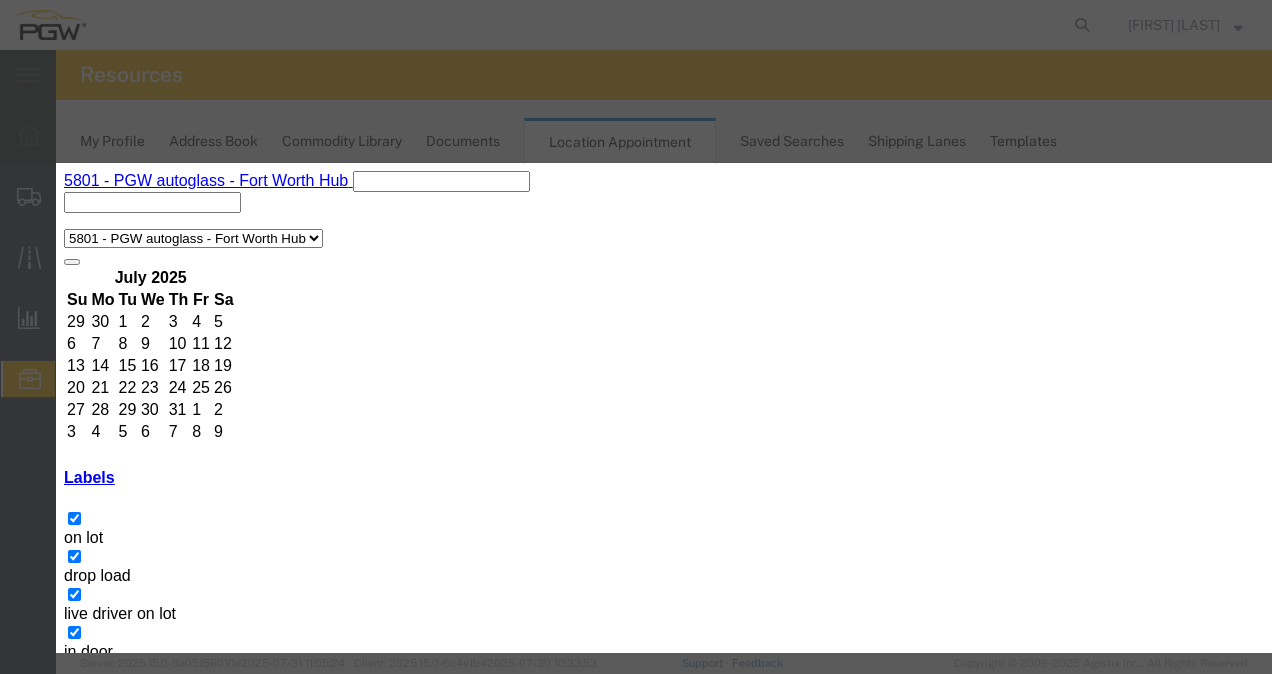 click on "Event Title" at bounding box center (227, 1436) 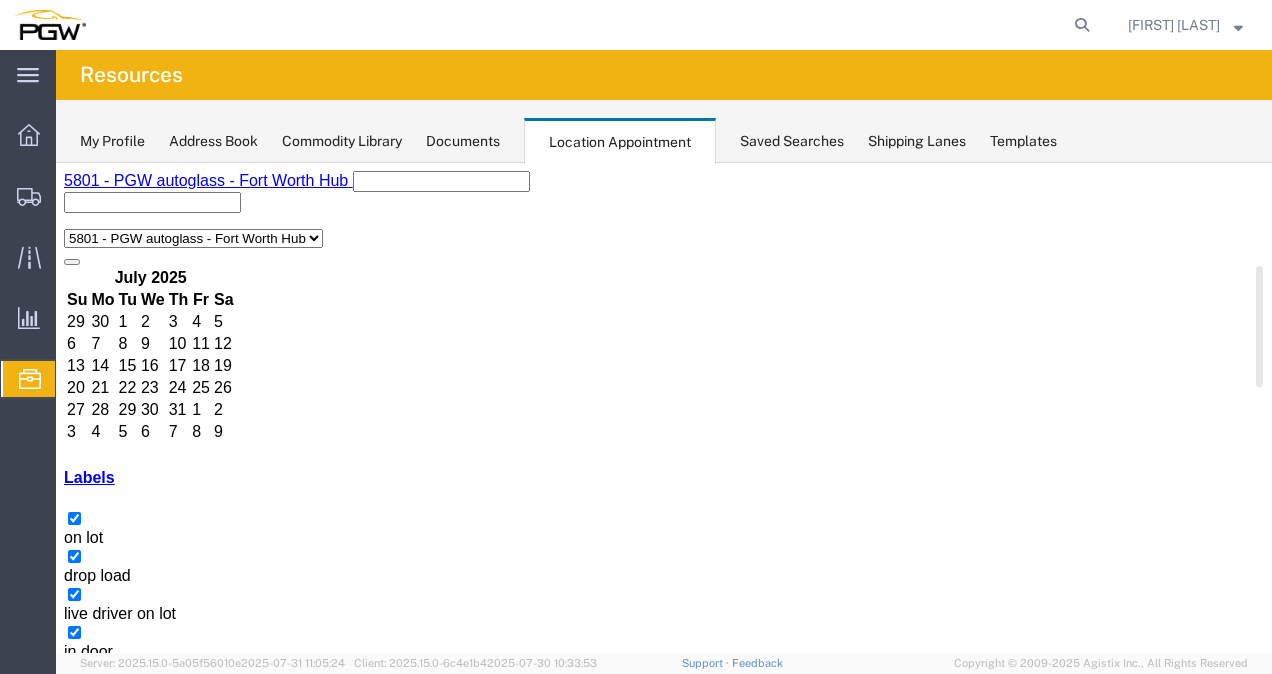 click on "[TIME]   Dunpont" at bounding box center (739, 1512) 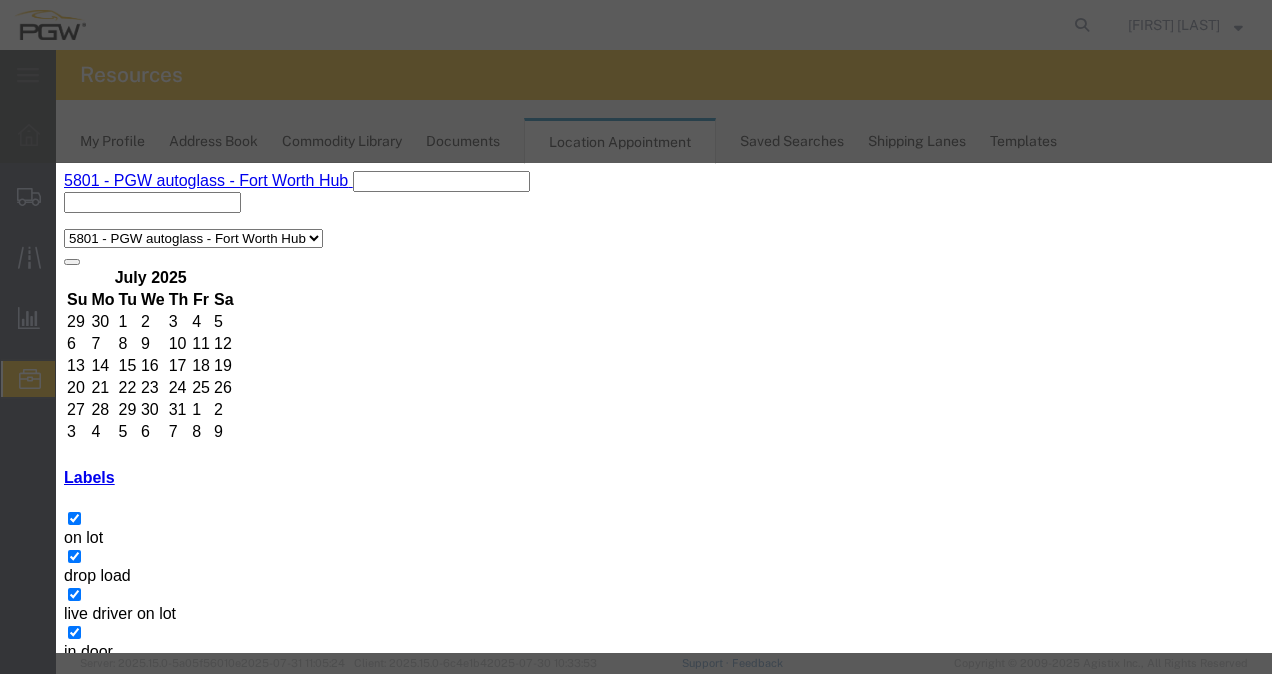 click on "Event Title" at bounding box center [227, 1436] 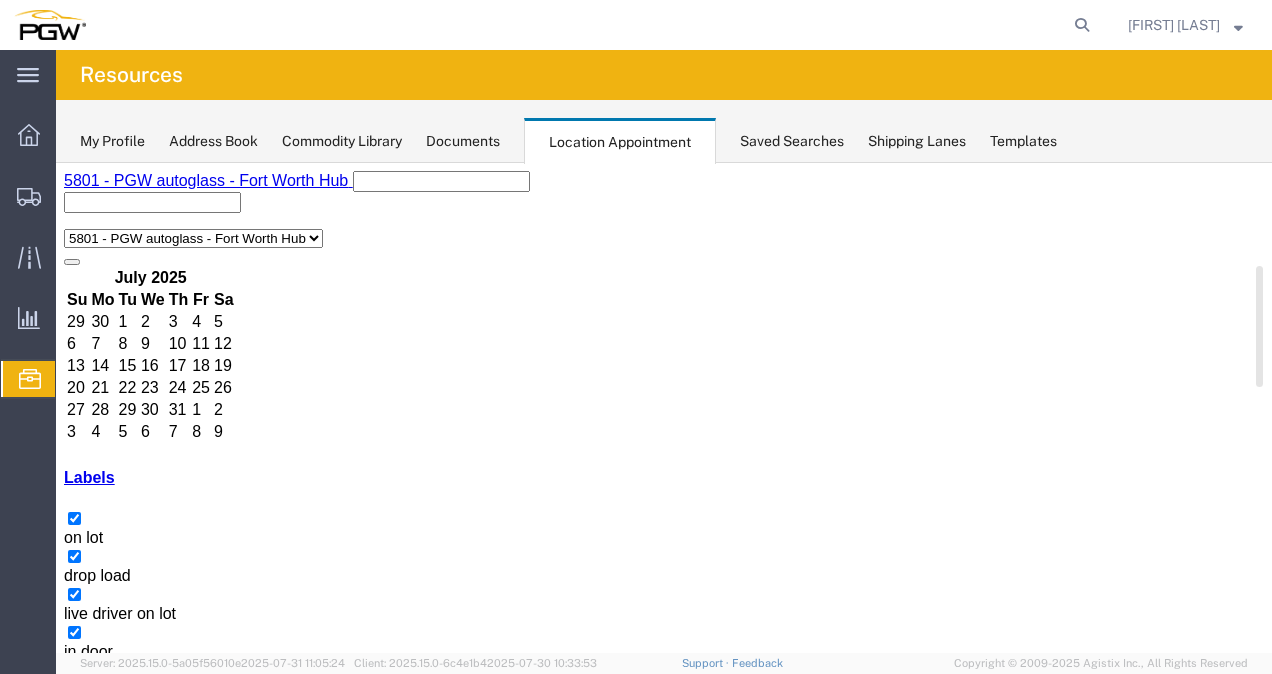 click on "[TIME]   Dunpont" at bounding box center [763, 1523] 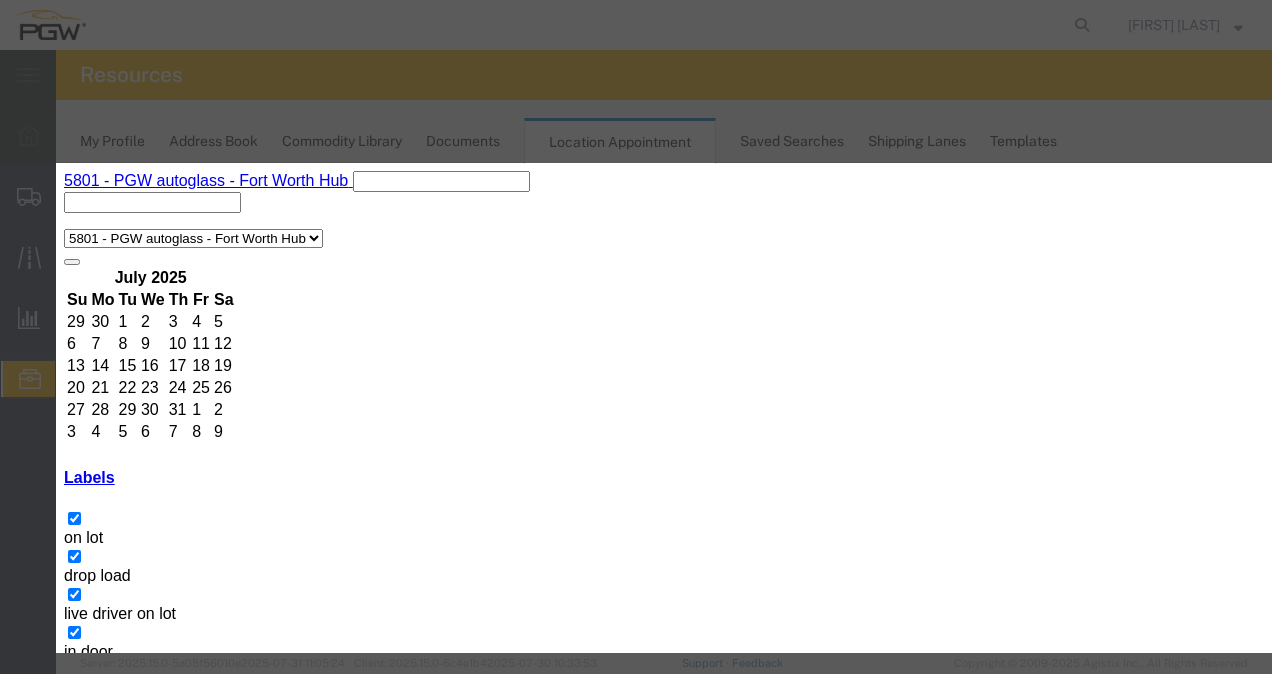 click on "Event Title" at bounding box center (658, 1436) 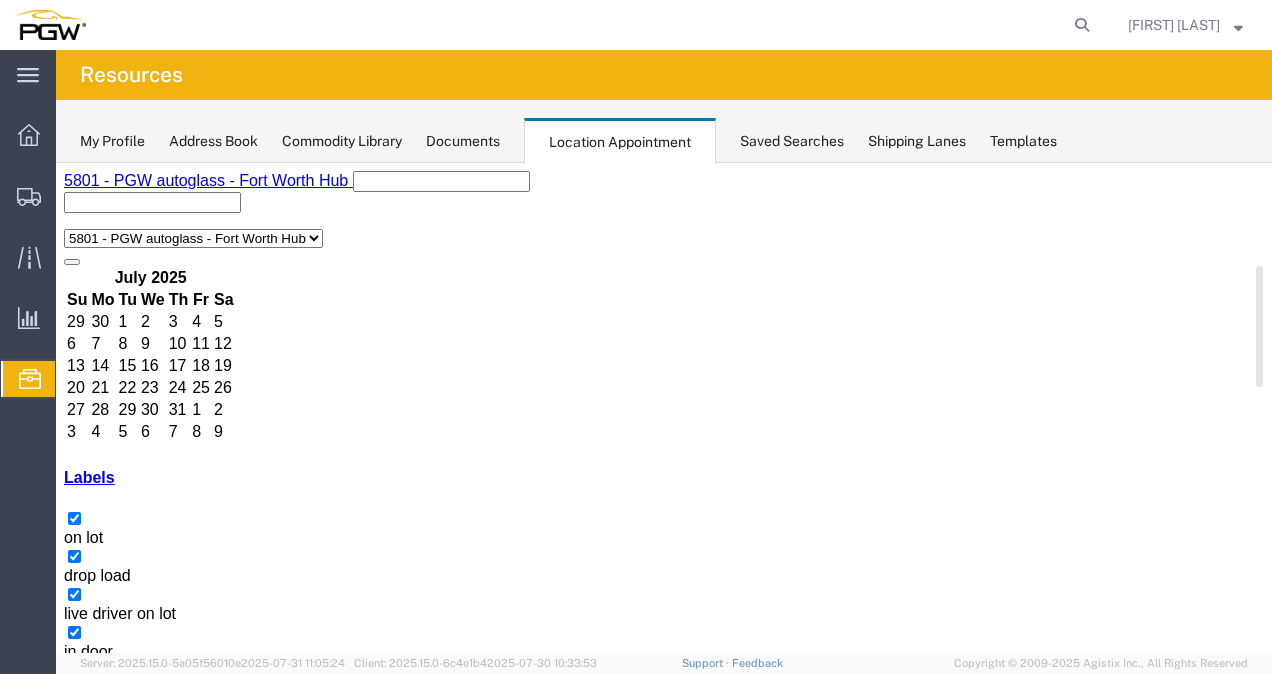 click on "MRSU4038696" at bounding box center (799, 1478) 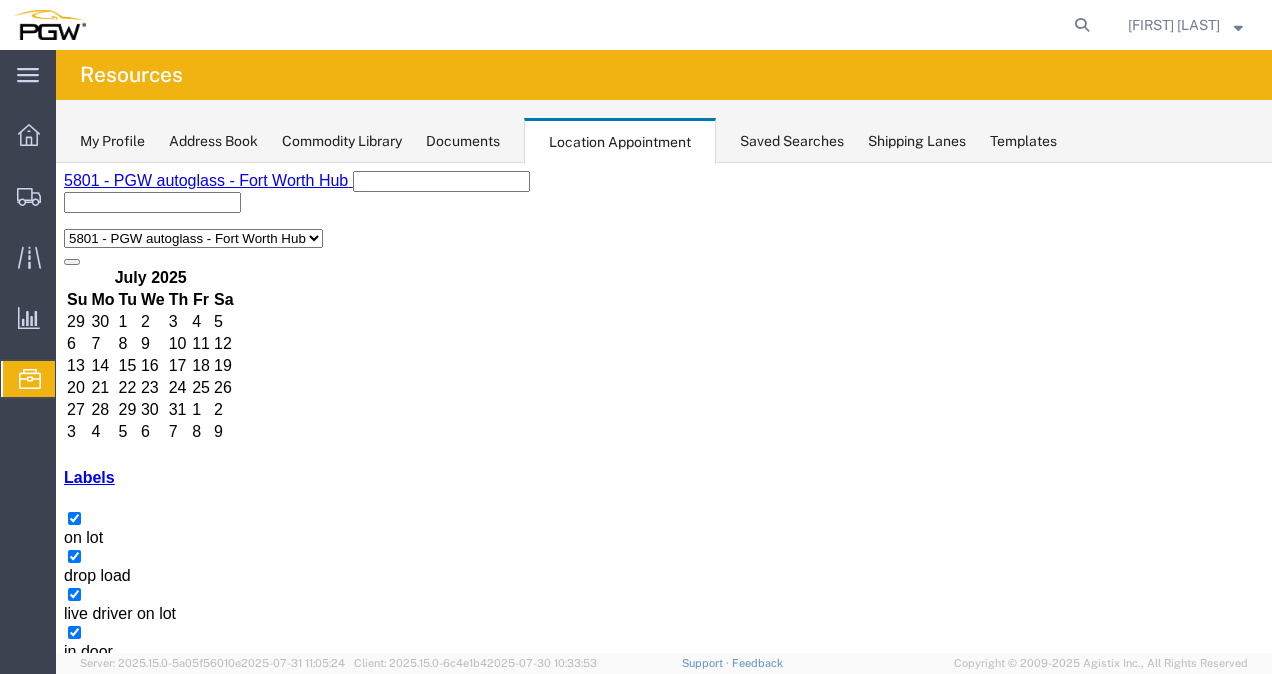 click at bounding box center (88, 1422) 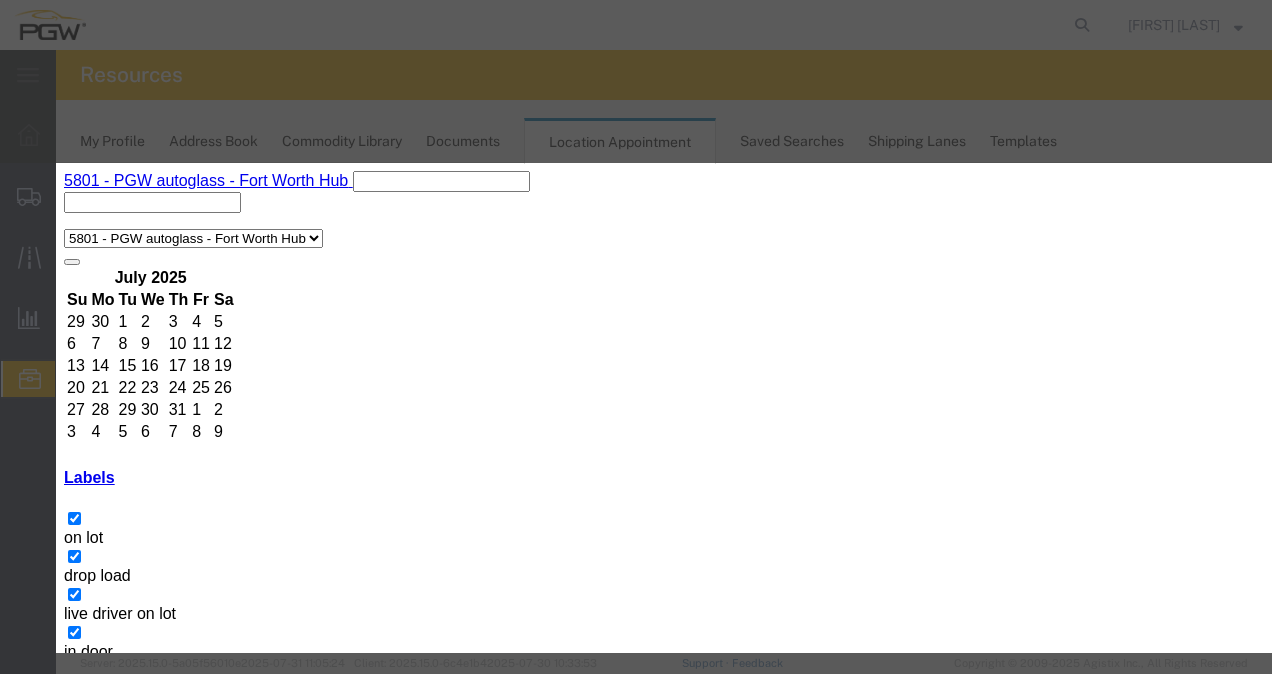 click on "MRSU4038696" at bounding box center [227, 1442] 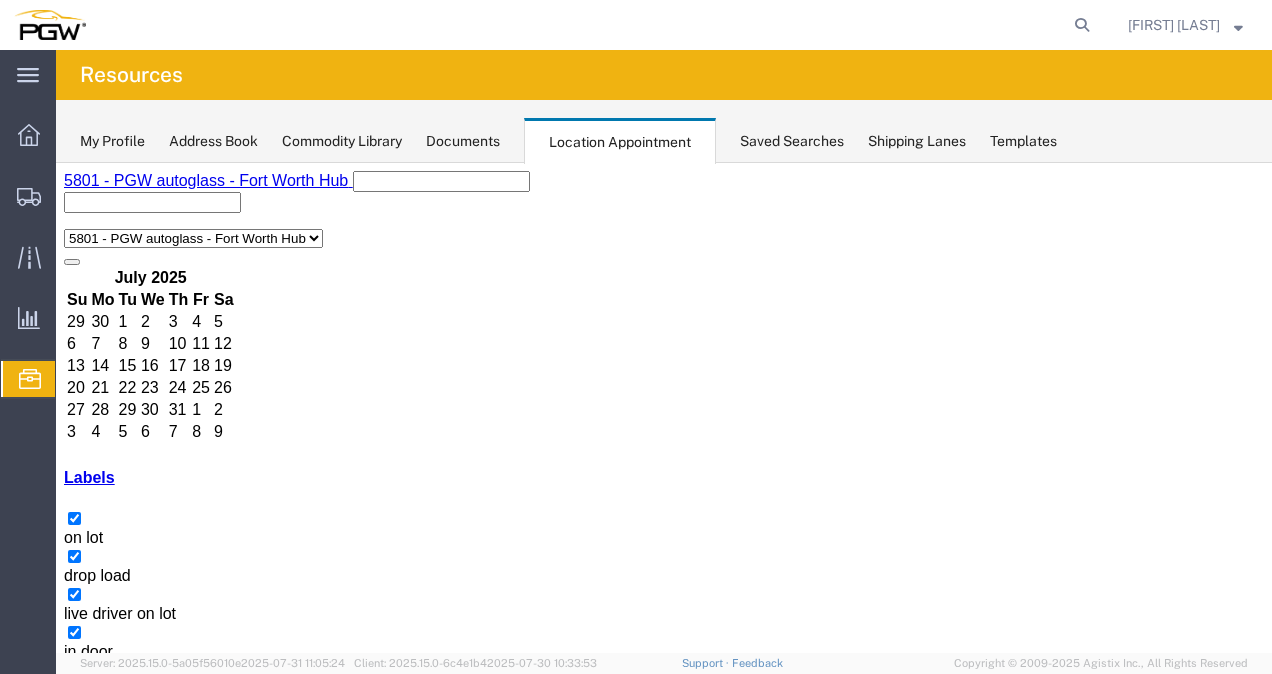 click on "+2 more" at bounding box center (501, 1523) 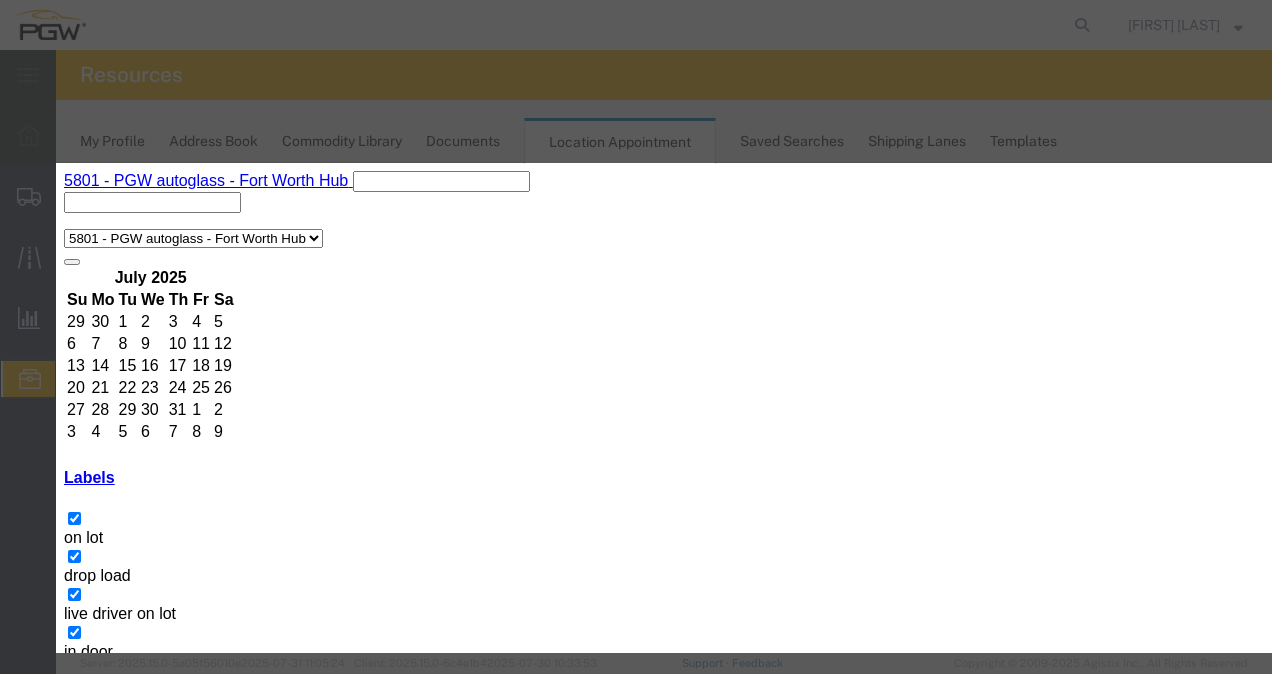 click at bounding box center [72, 1362] 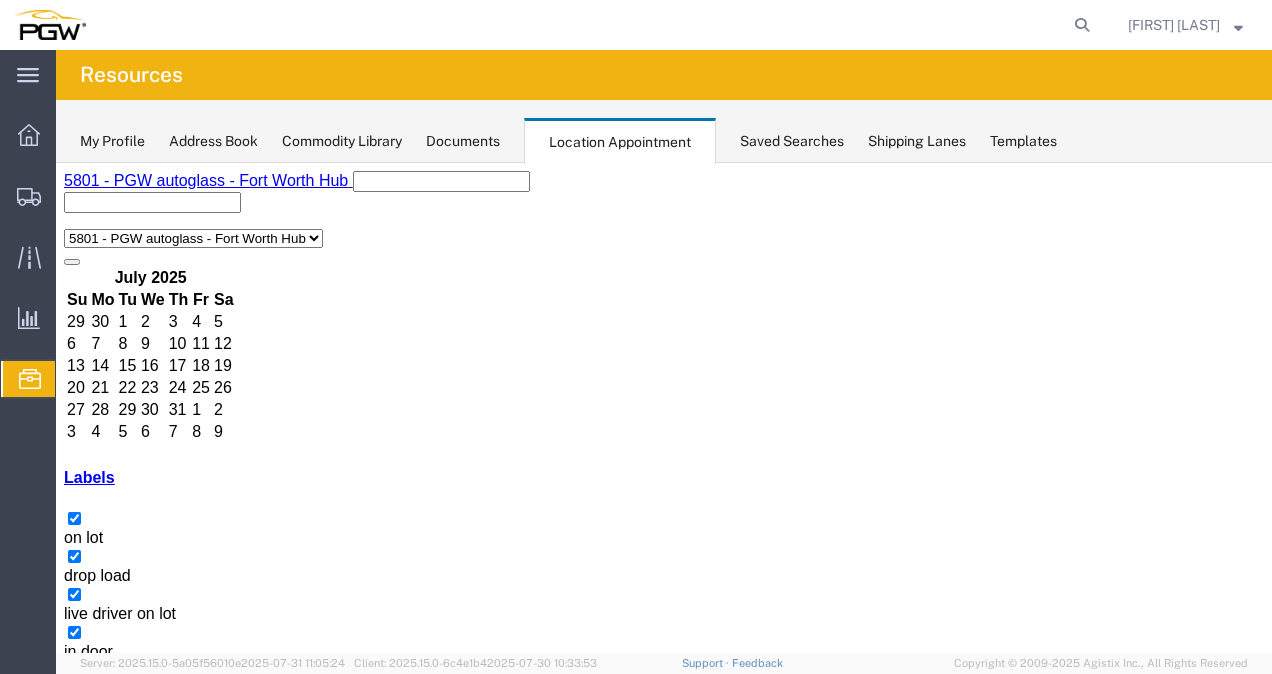 click on "+2 more" at bounding box center (363, 1522) 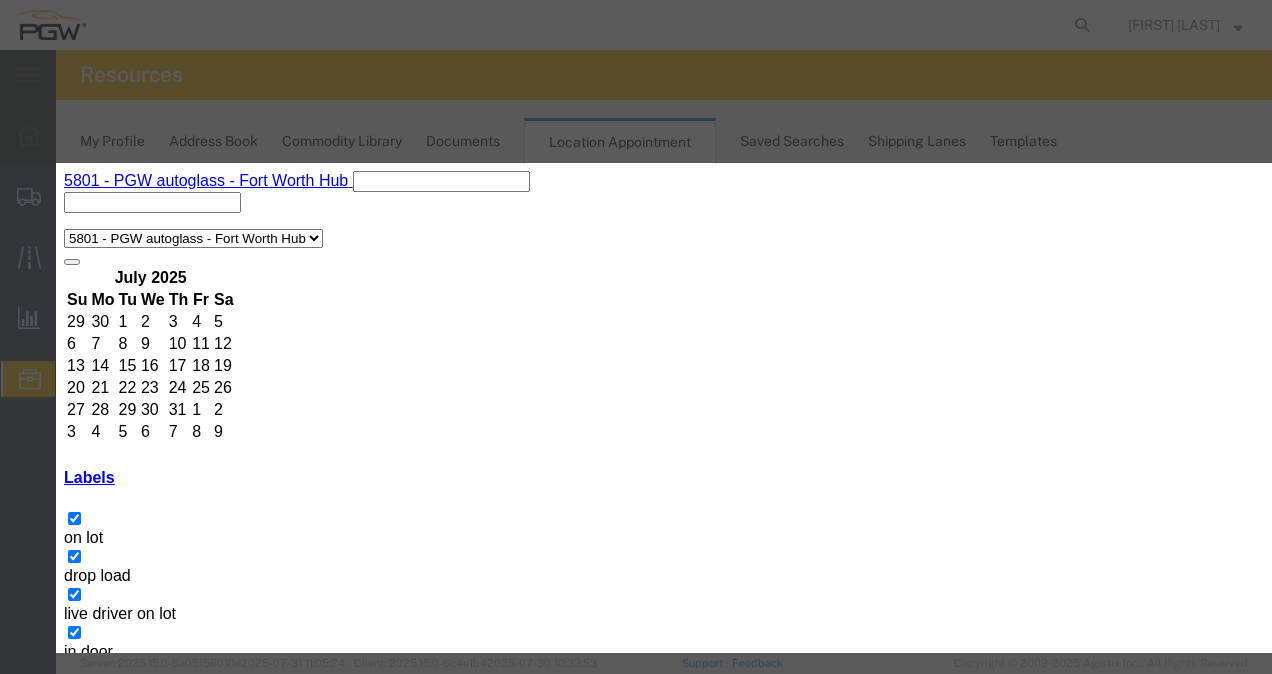 click on "Yes, Delete" at bounding box center (164, 1956) 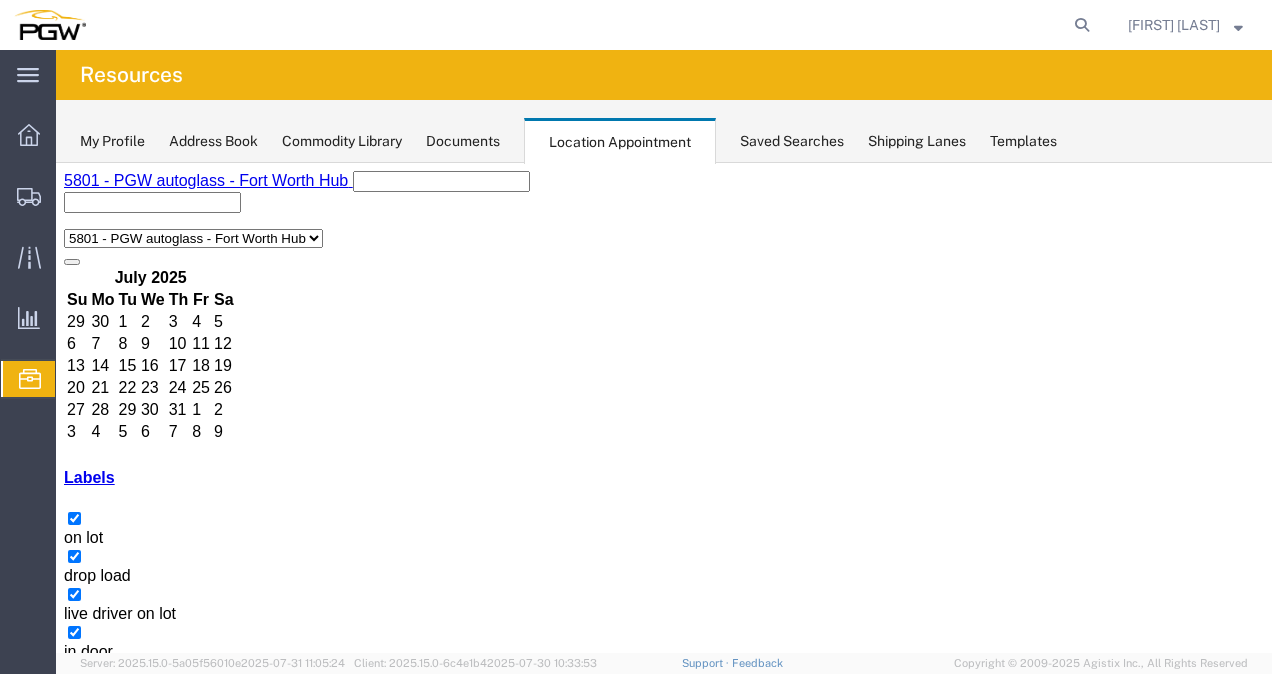 click on "[CONTAINER_ID]" at bounding box center [266, 1522] 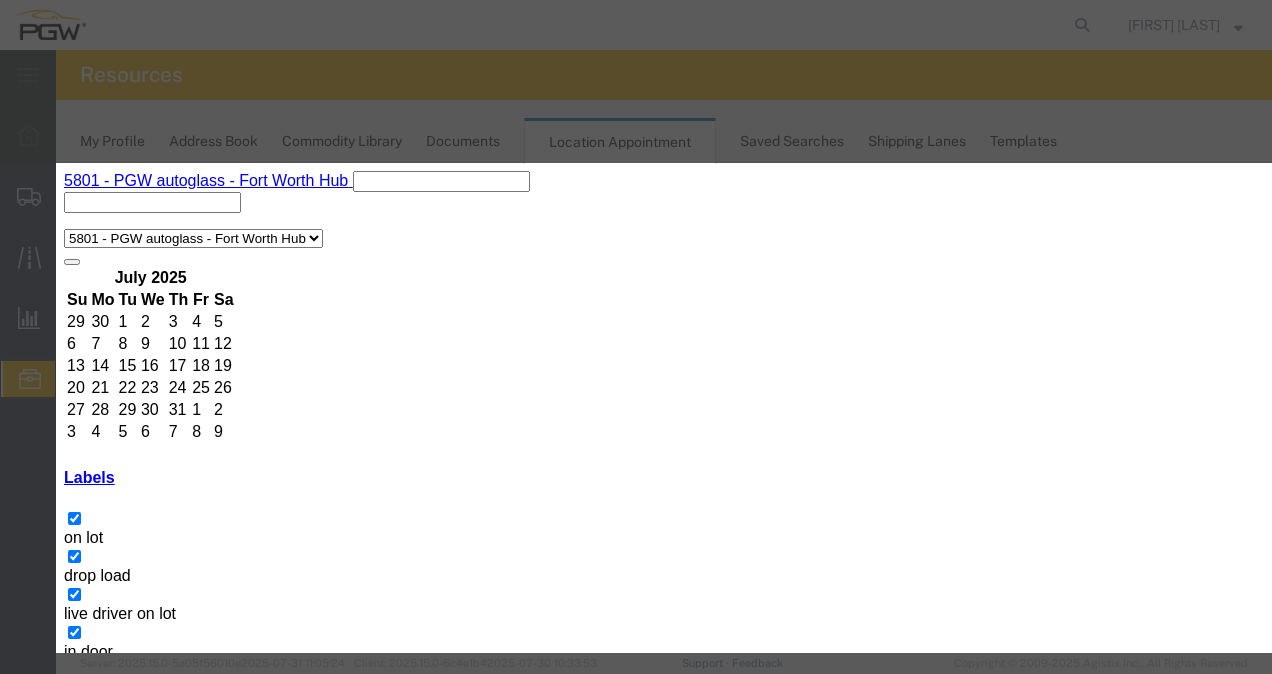 click on "Yes, Delete" at bounding box center (164, 1956) 